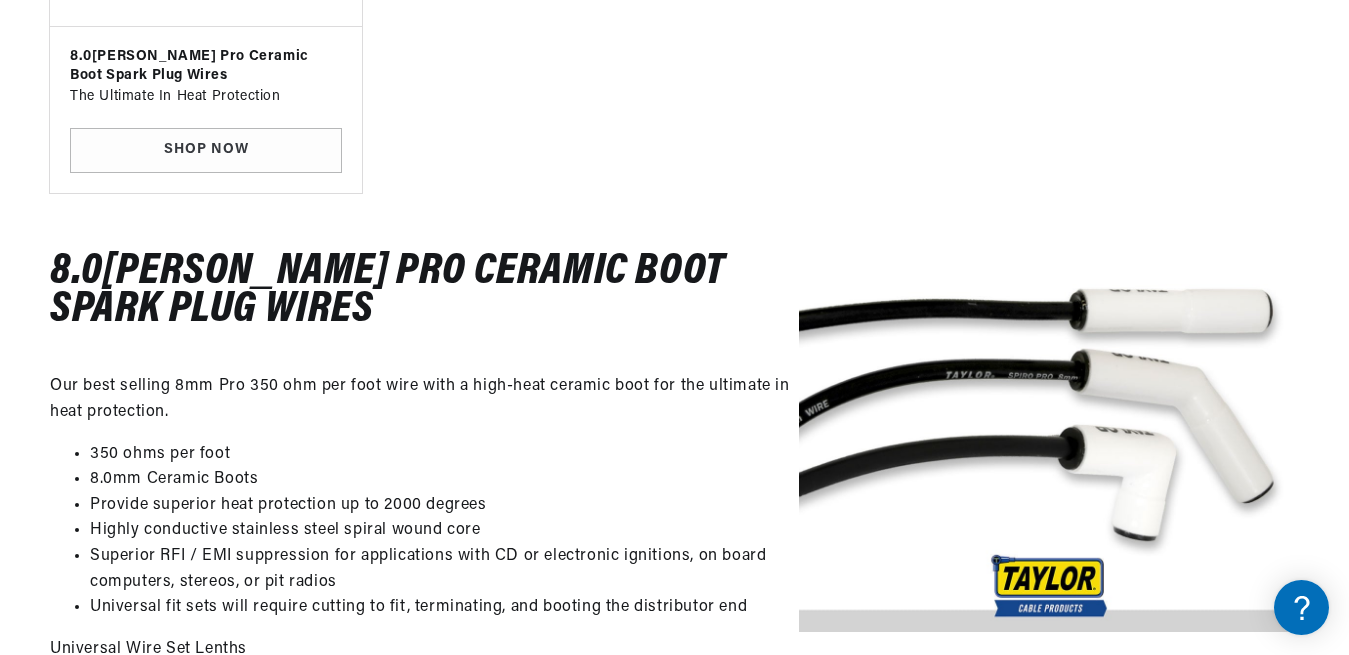 scroll, scrollTop: 612, scrollLeft: 0, axis: vertical 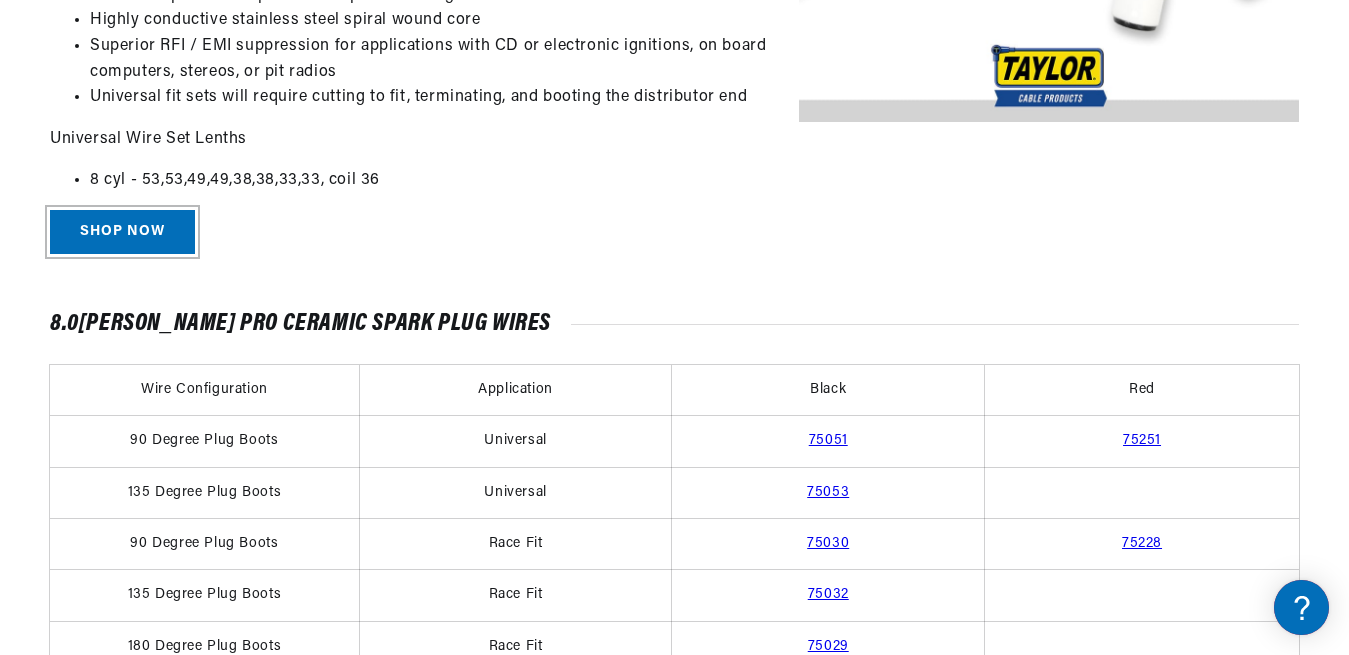 click on "Shop Now" at bounding box center (122, 232) 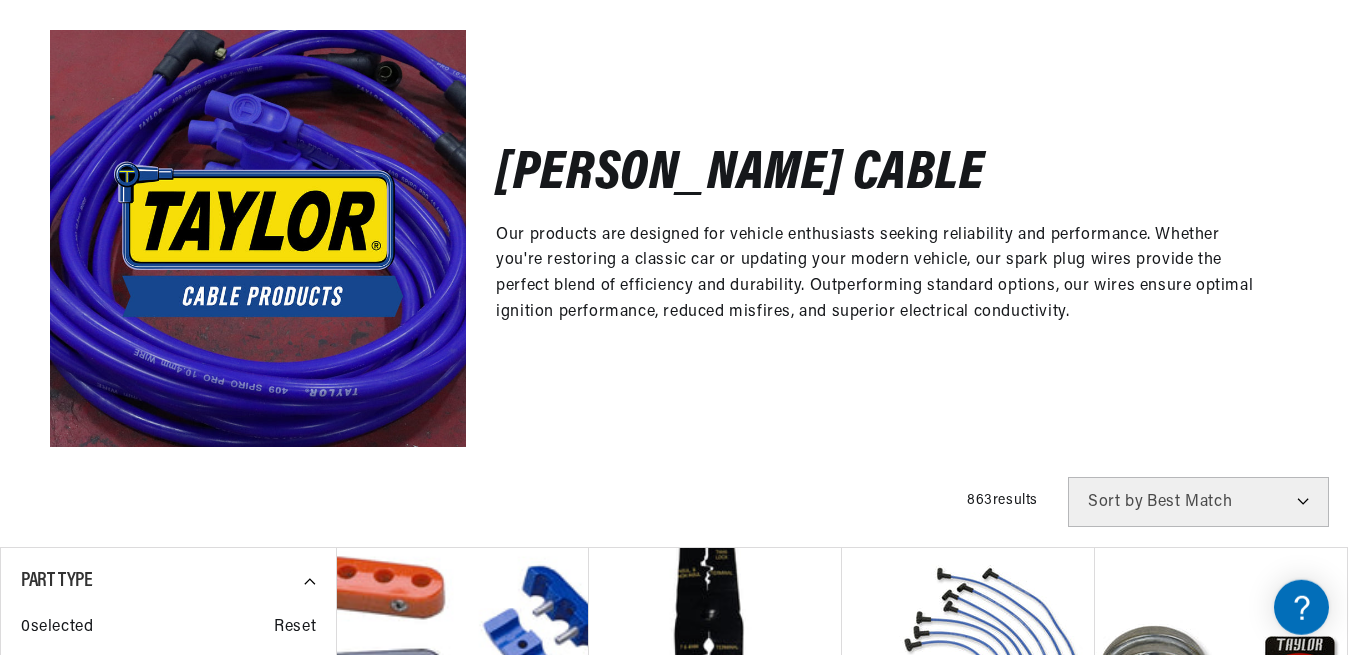 scroll, scrollTop: 714, scrollLeft: 0, axis: vertical 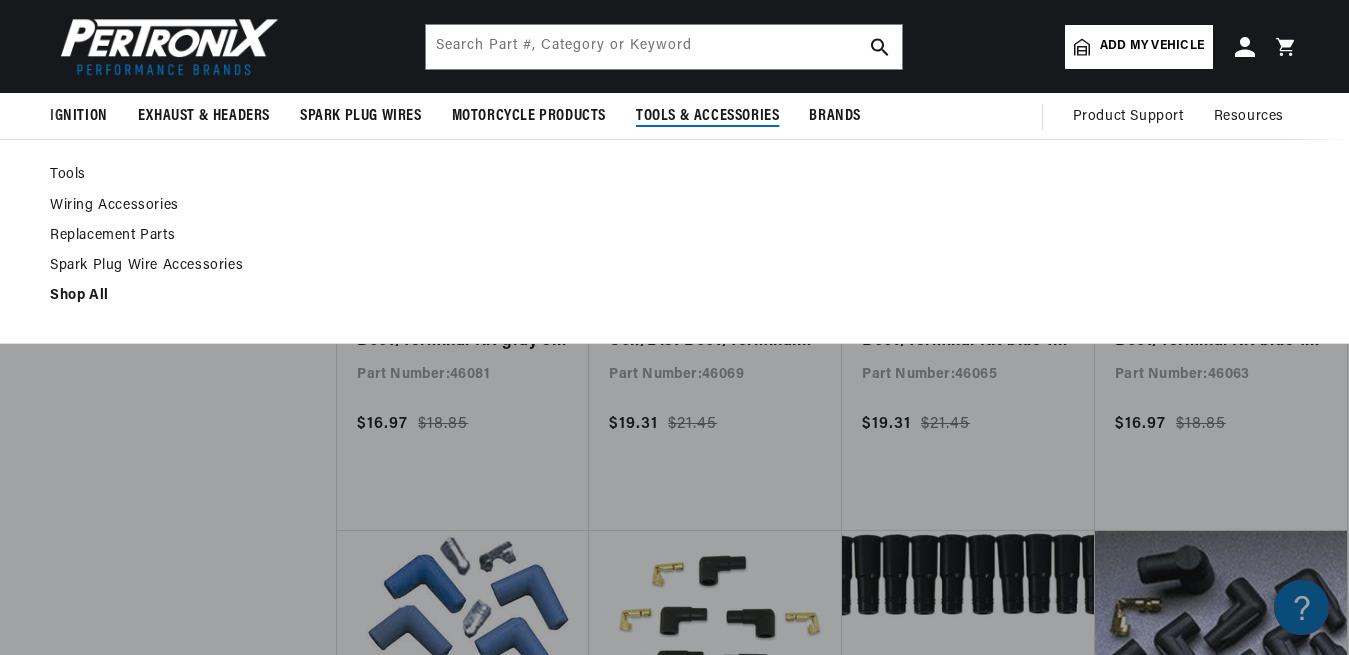 click on "Spark Plug Wire Accessories" at bounding box center (167, 266) 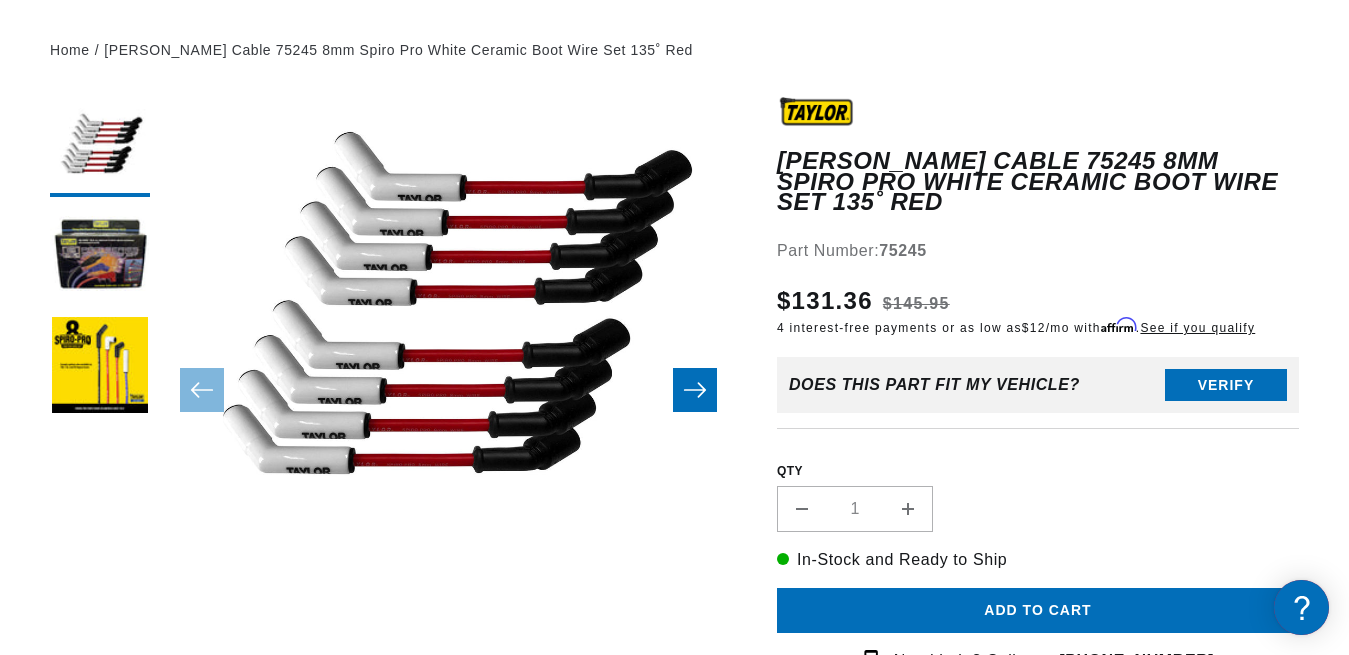 scroll, scrollTop: 204, scrollLeft: 0, axis: vertical 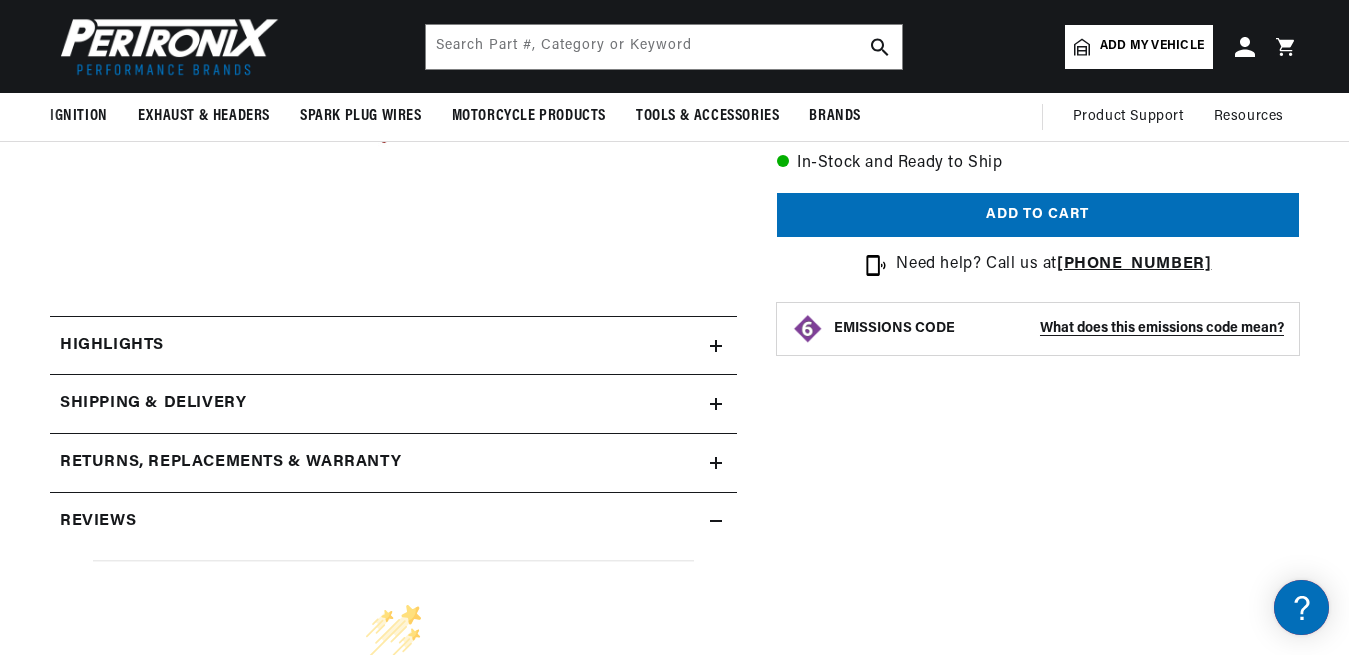 click 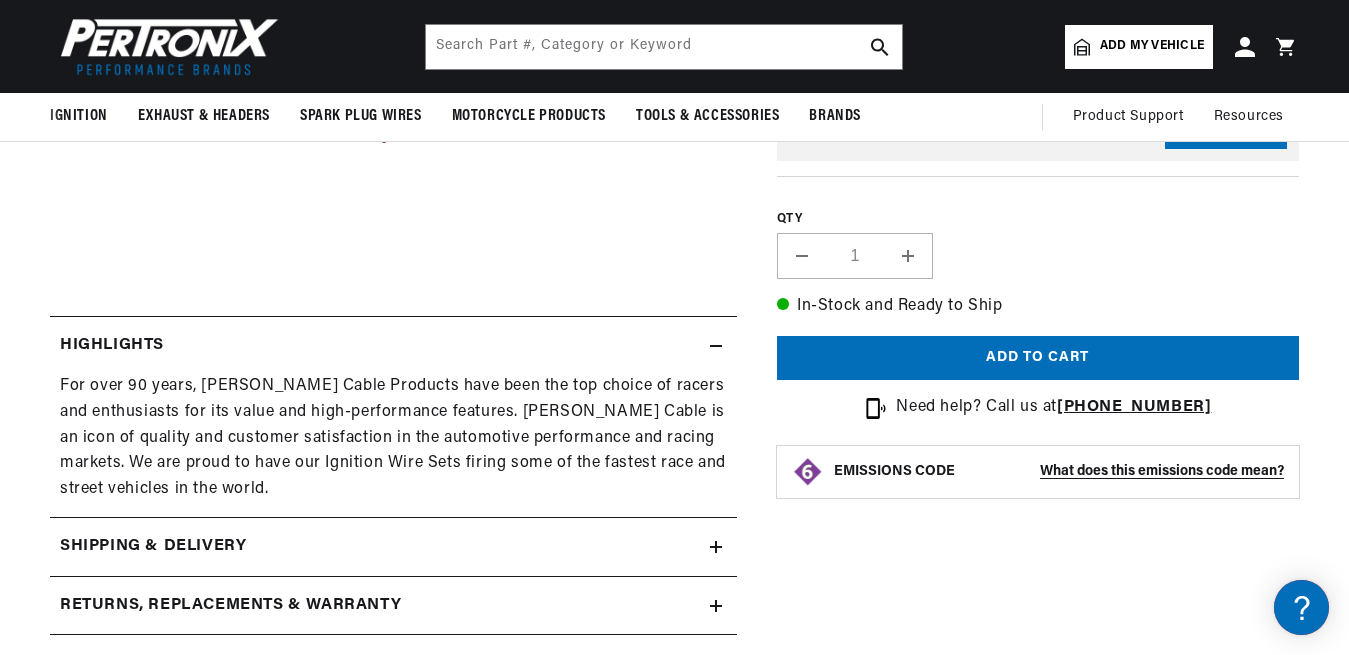 scroll, scrollTop: 0, scrollLeft: 0, axis: both 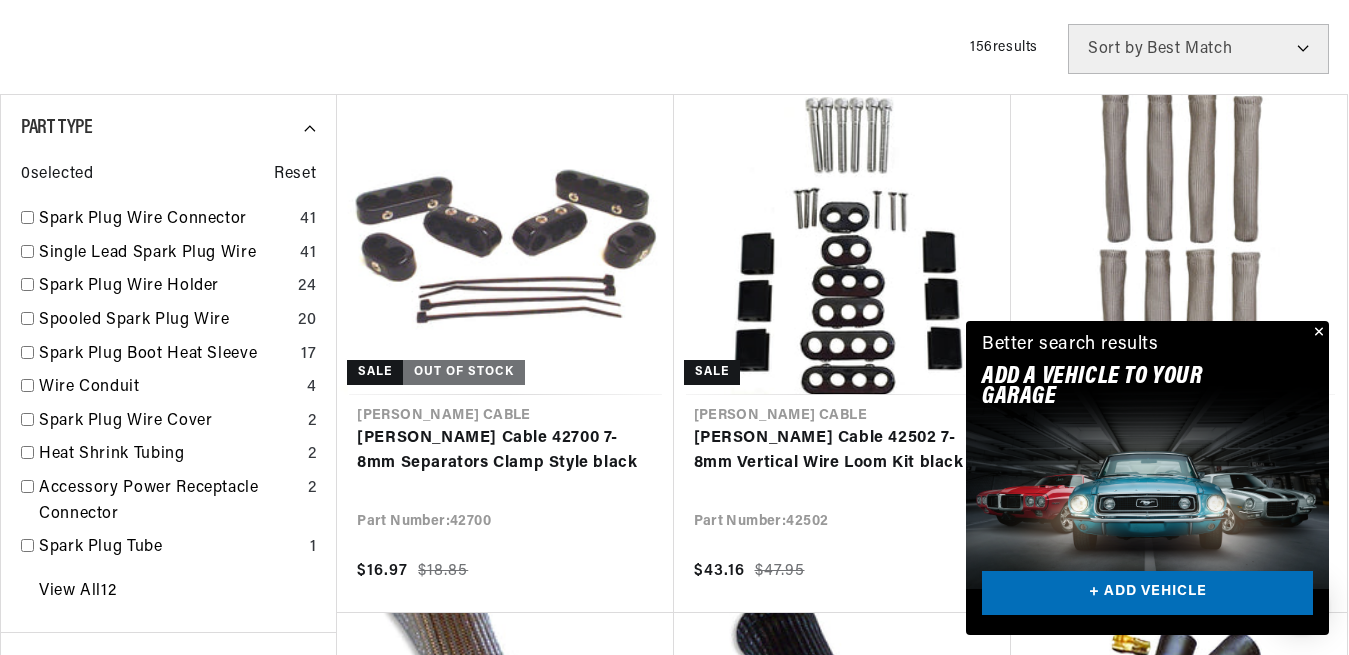 click at bounding box center [1317, 333] 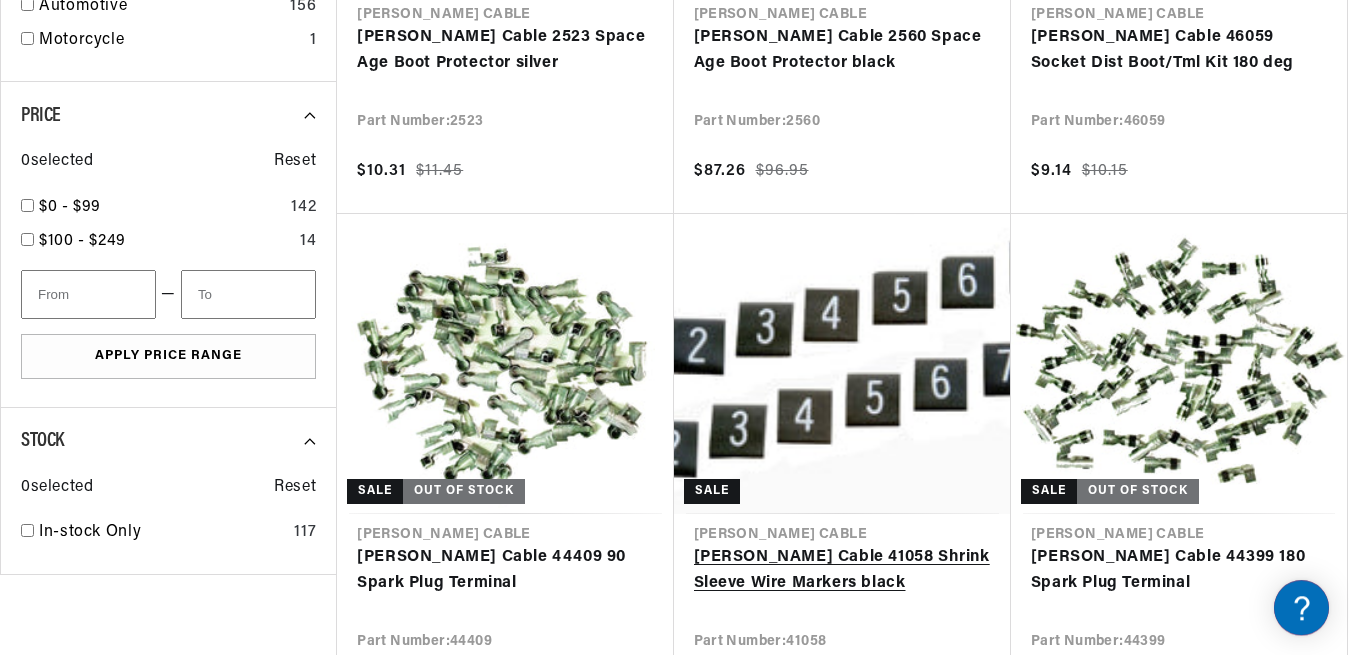 scroll, scrollTop: 1530, scrollLeft: 0, axis: vertical 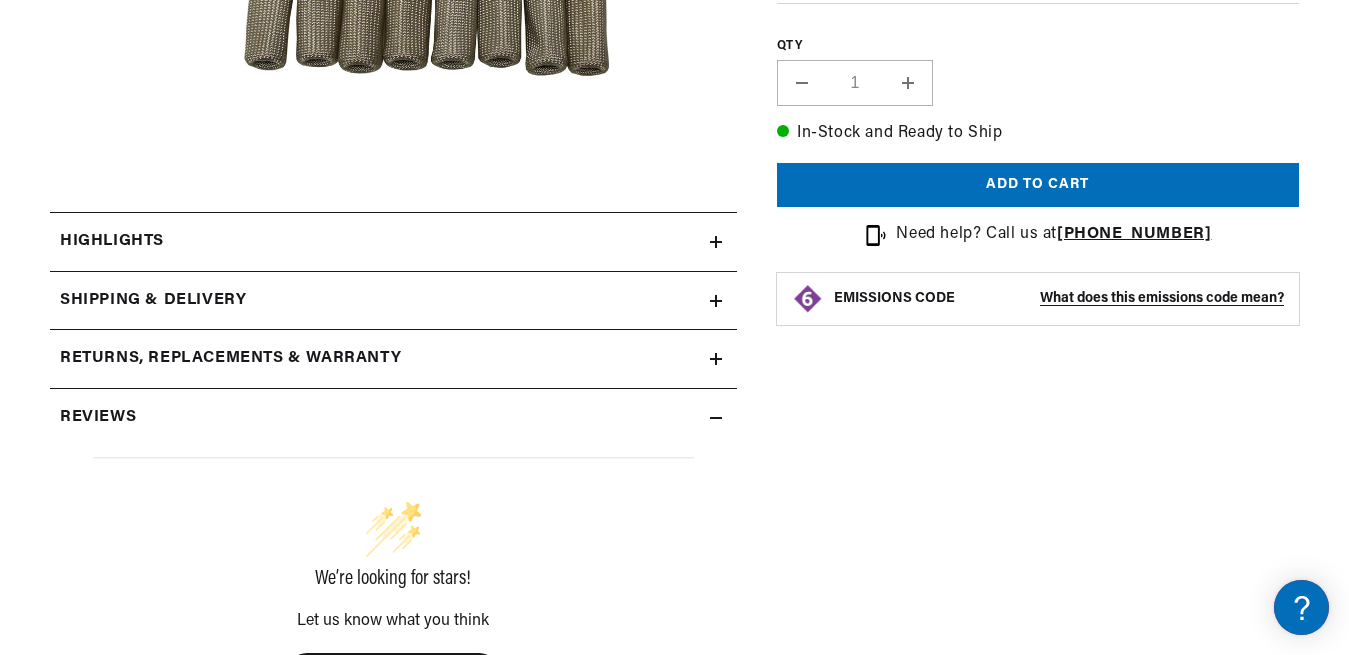 click on "Highlights" at bounding box center (112, 242) 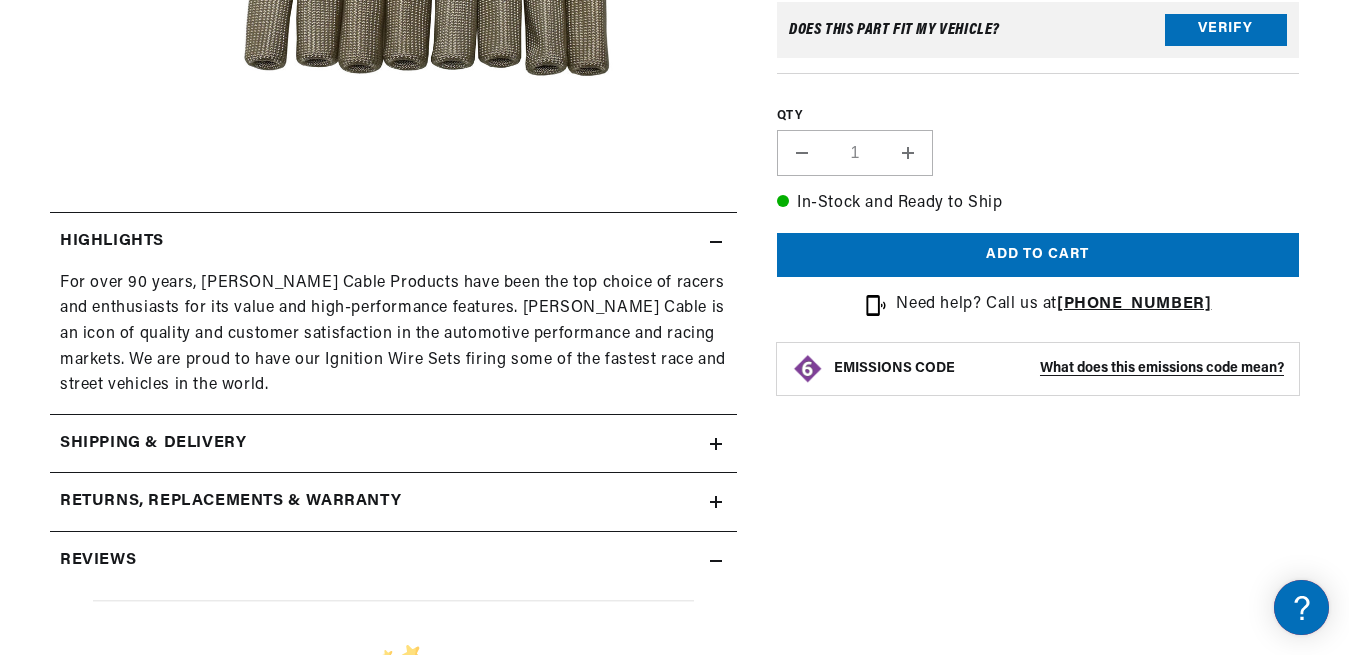 scroll, scrollTop: 0, scrollLeft: 0, axis: both 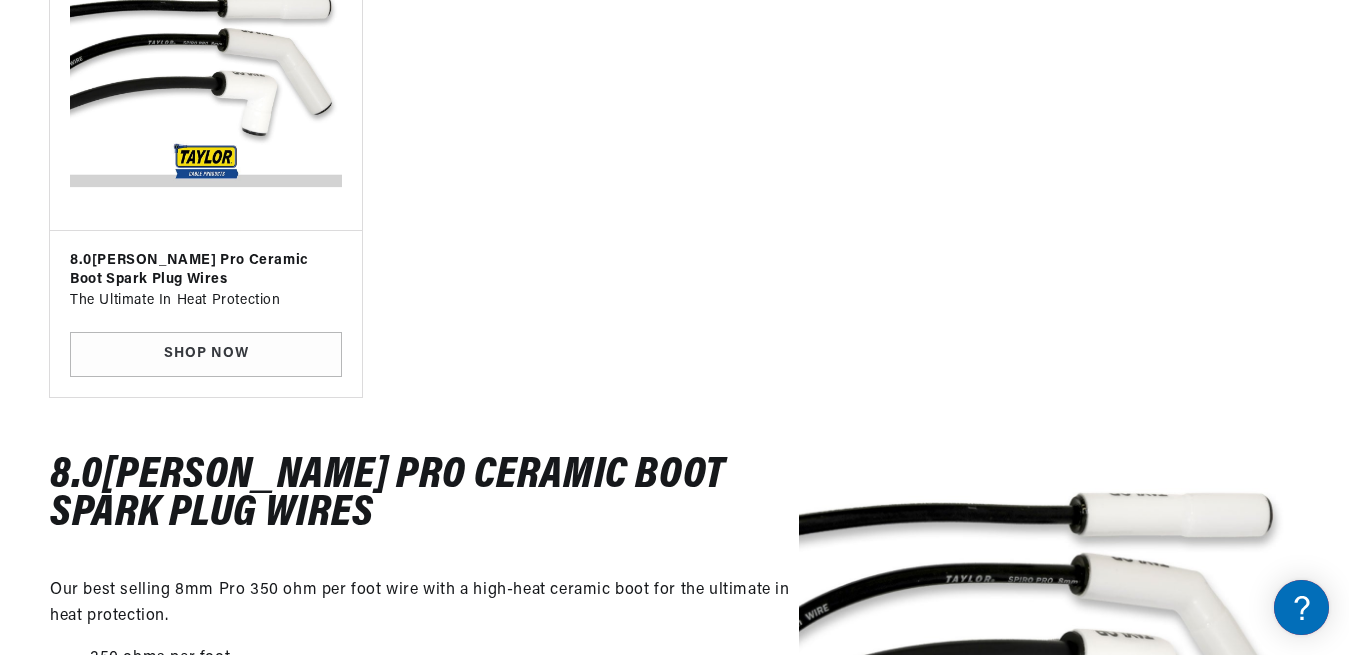 drag, startPoint x: 190, startPoint y: 256, endPoint x: 183, endPoint y: 277, distance: 22.135944 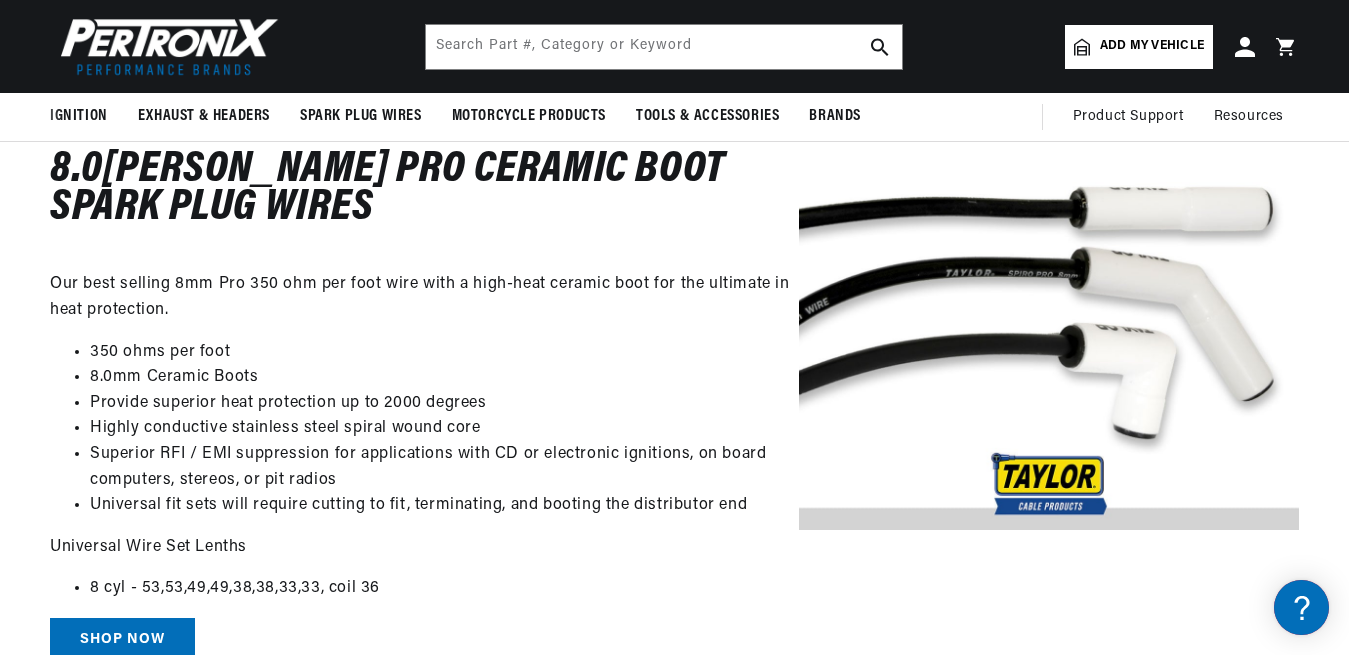 scroll, scrollTop: 408, scrollLeft: 0, axis: vertical 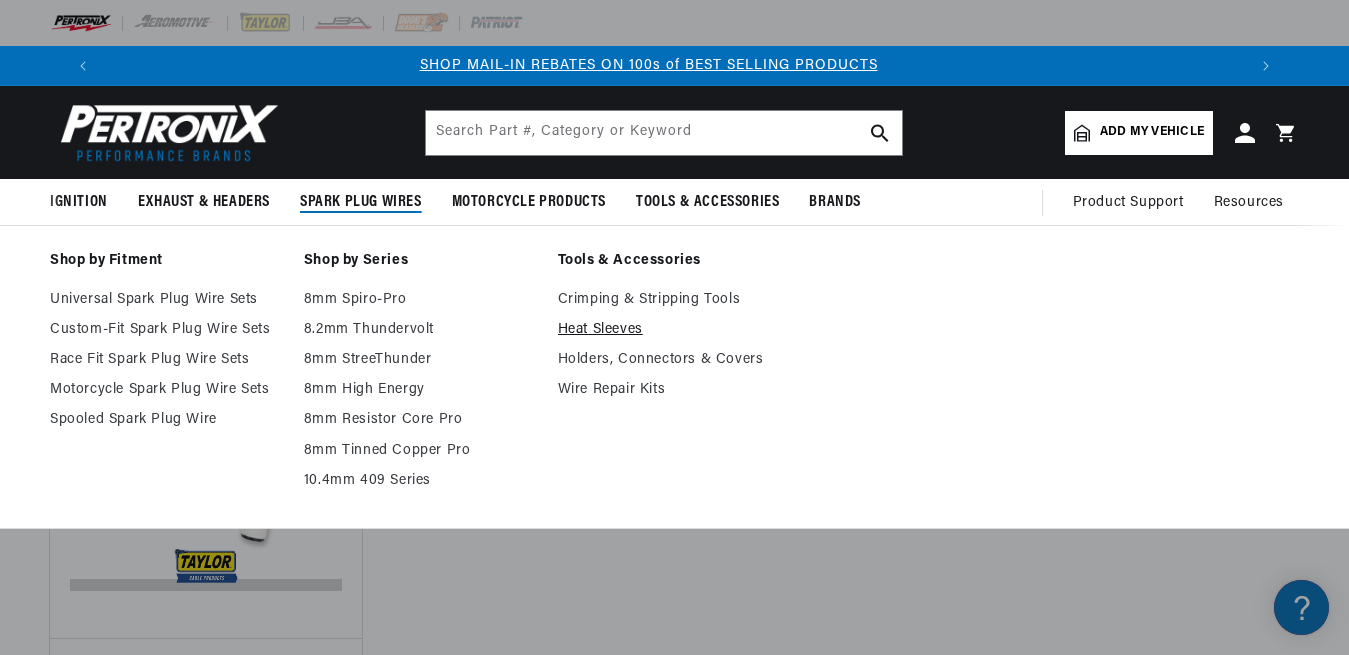 click on "Heat Sleeves" at bounding box center [675, 330] 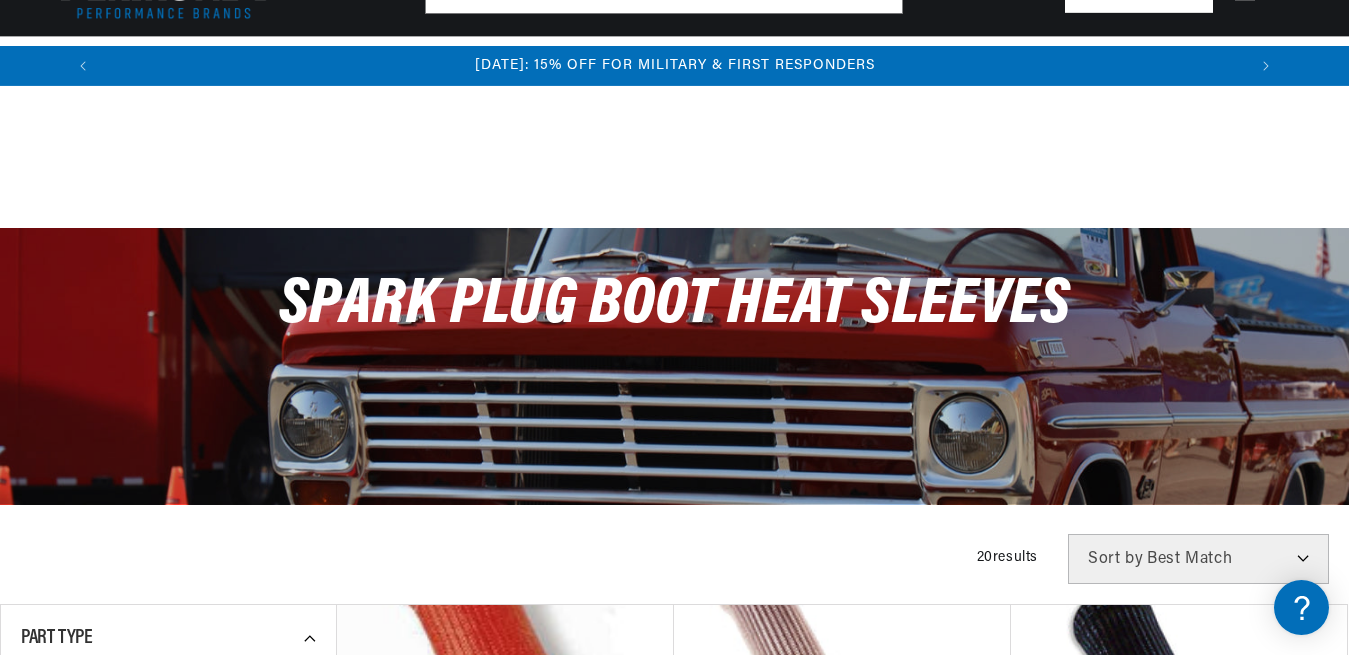 scroll, scrollTop: 408, scrollLeft: 0, axis: vertical 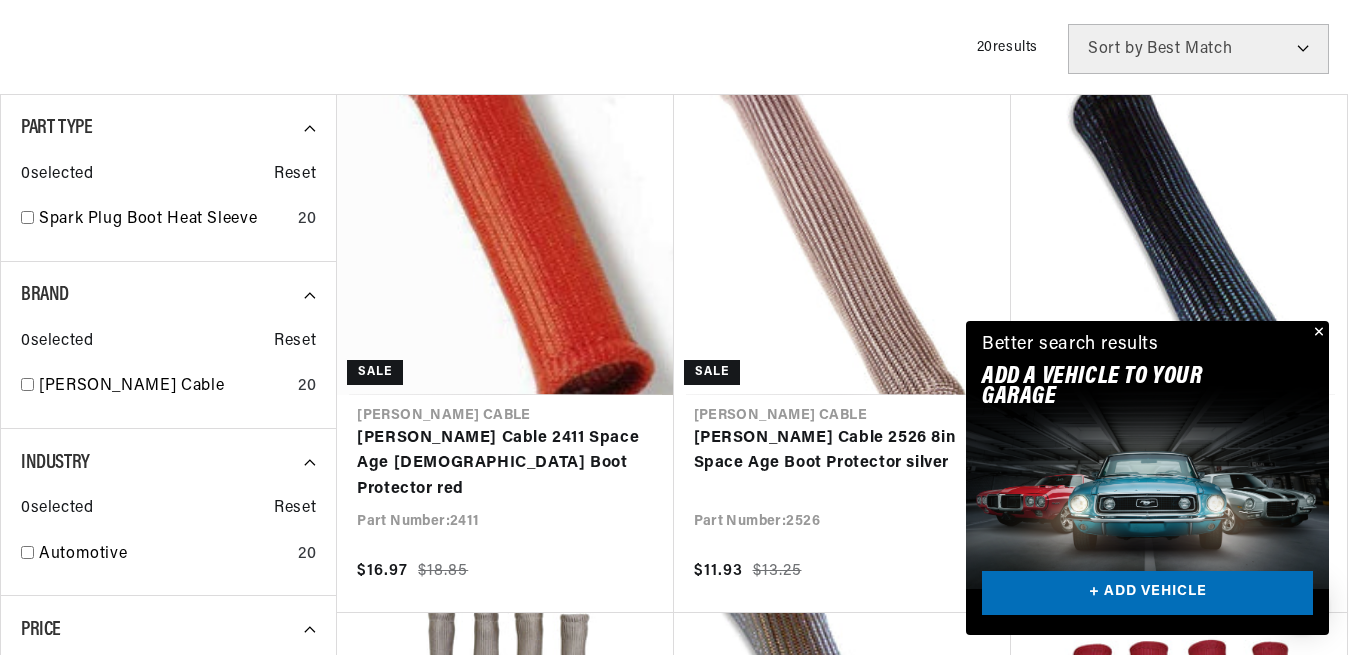 click at bounding box center (1317, 333) 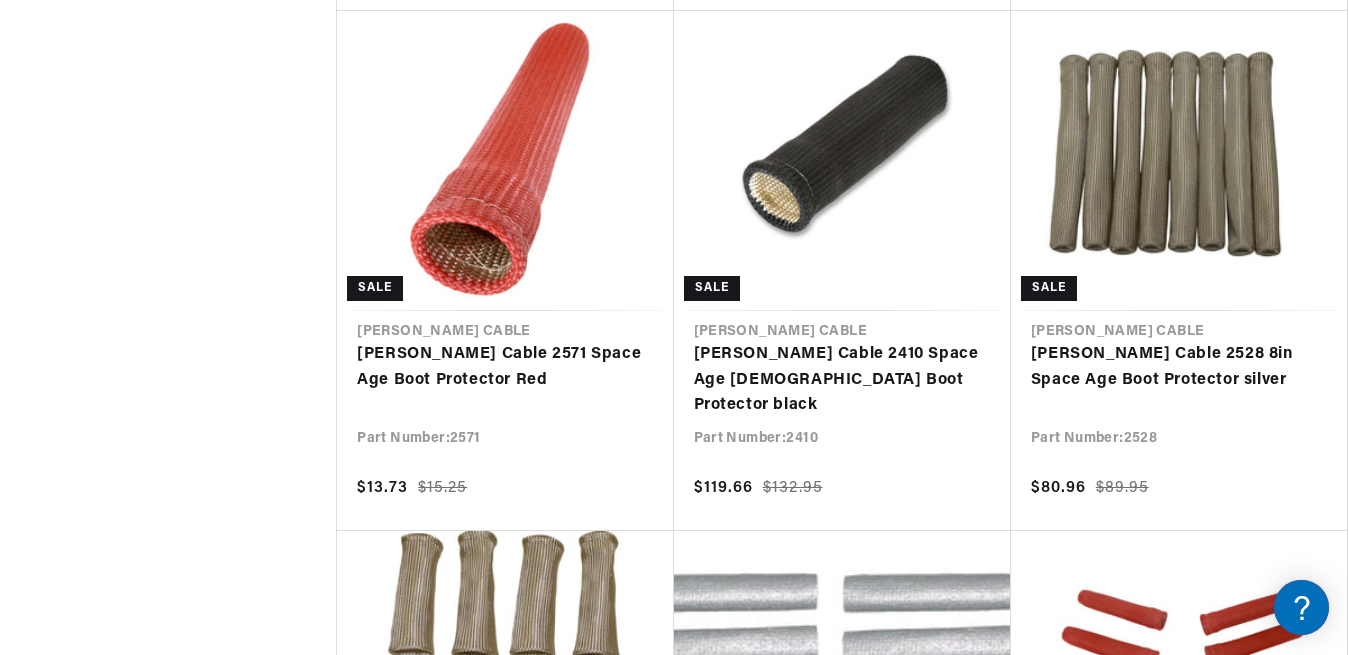 scroll, scrollTop: 1734, scrollLeft: 0, axis: vertical 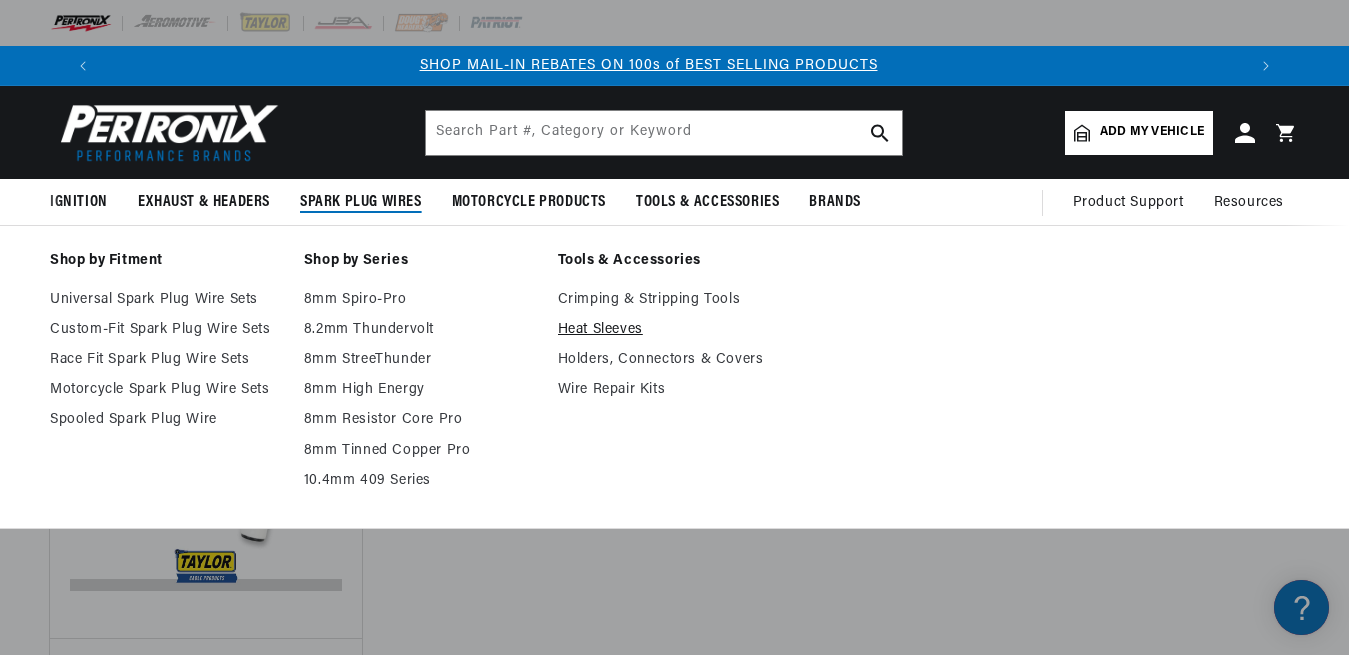 click on "Heat Sleeves" at bounding box center [675, 330] 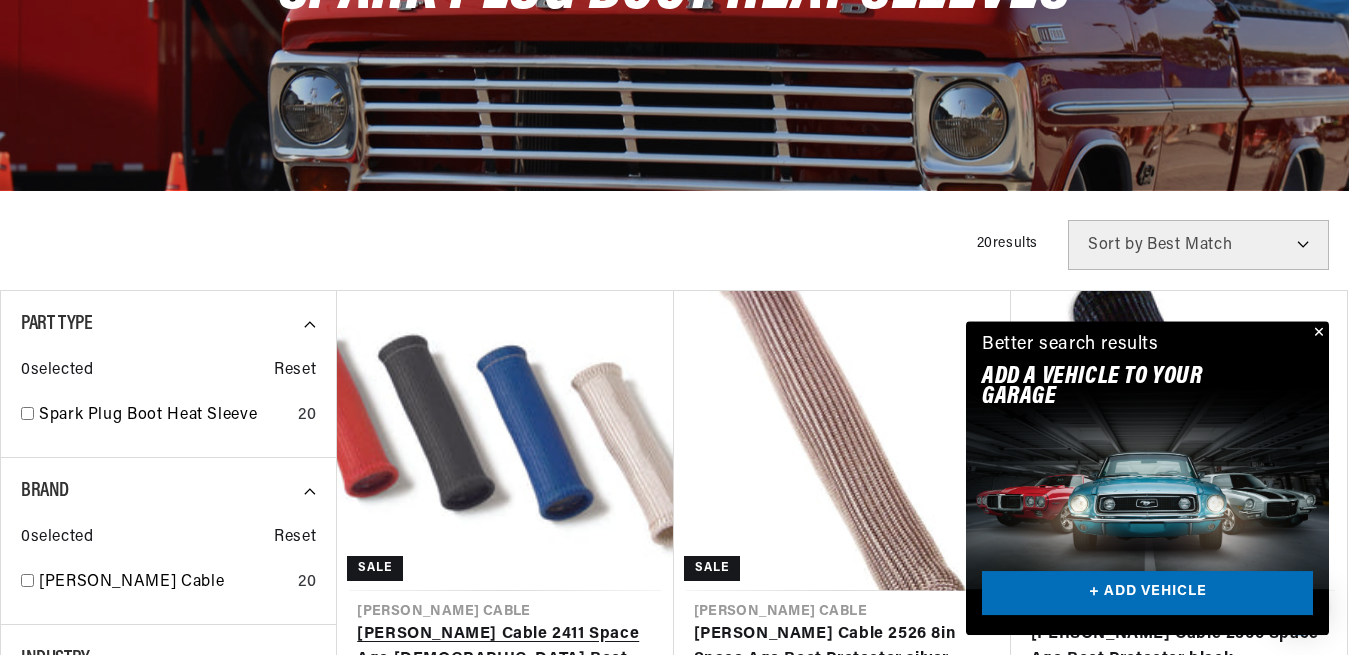 scroll, scrollTop: 714, scrollLeft: 0, axis: vertical 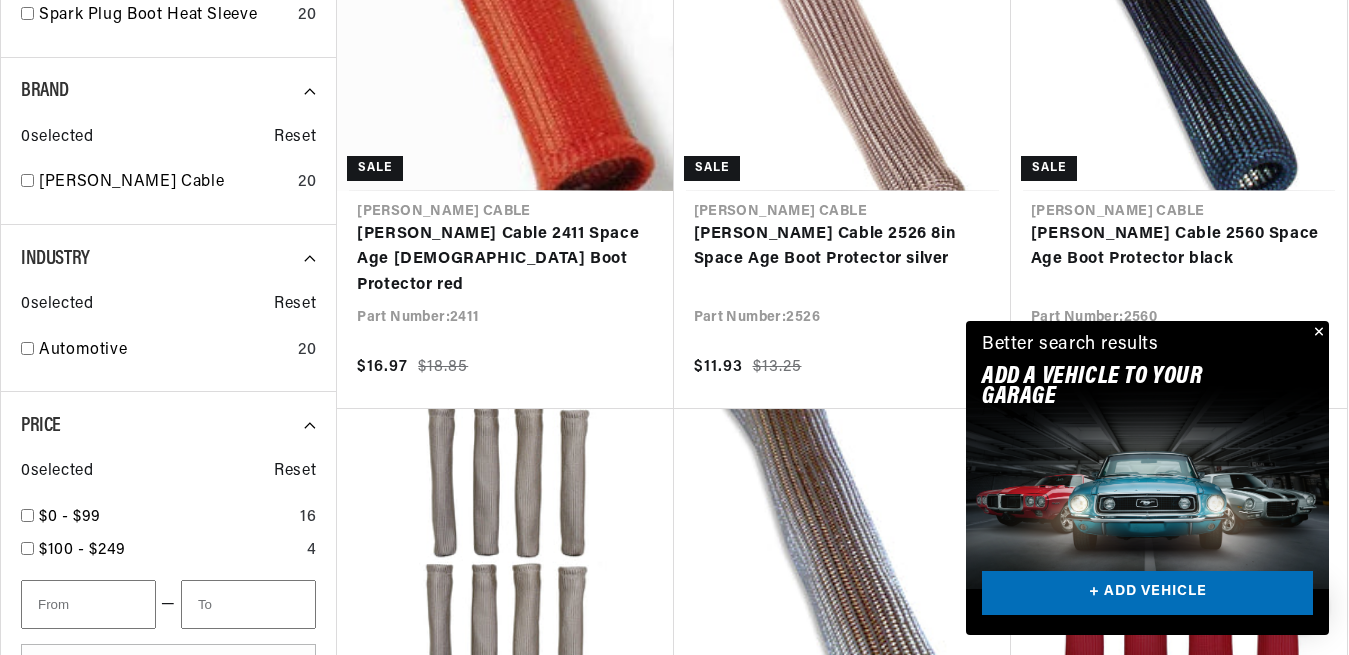 click at bounding box center (1317, 333) 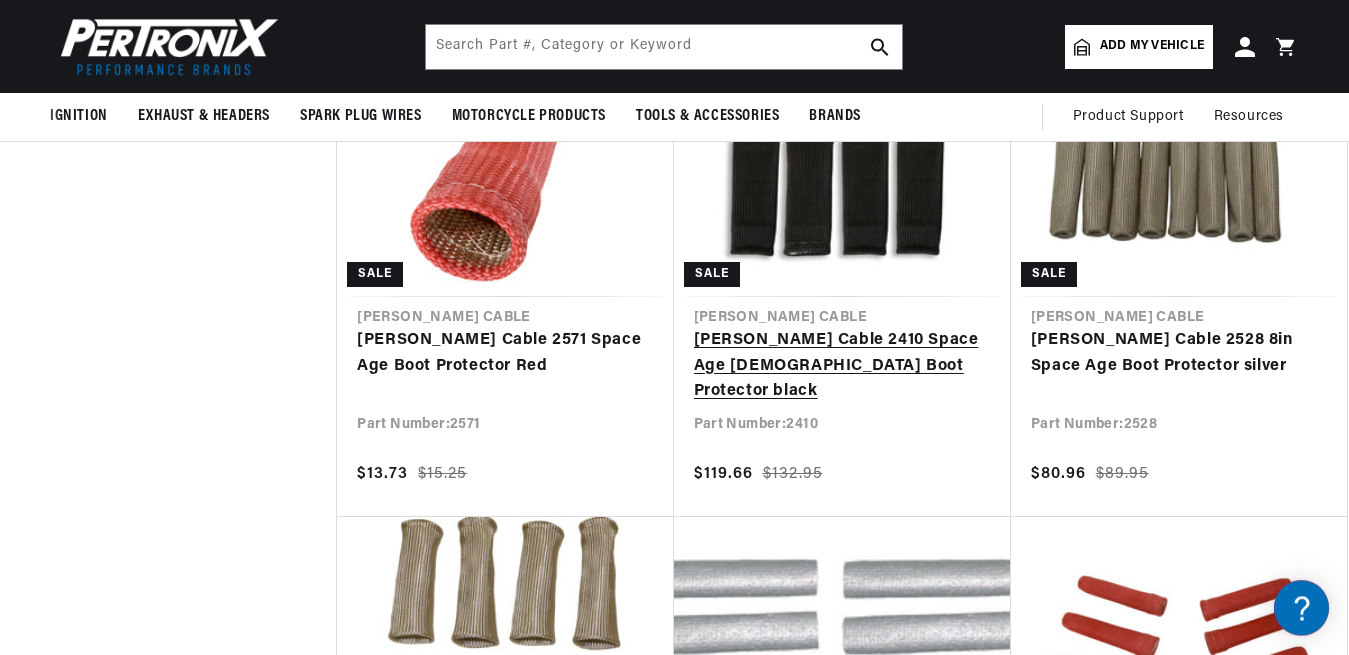 scroll, scrollTop: 1632, scrollLeft: 0, axis: vertical 